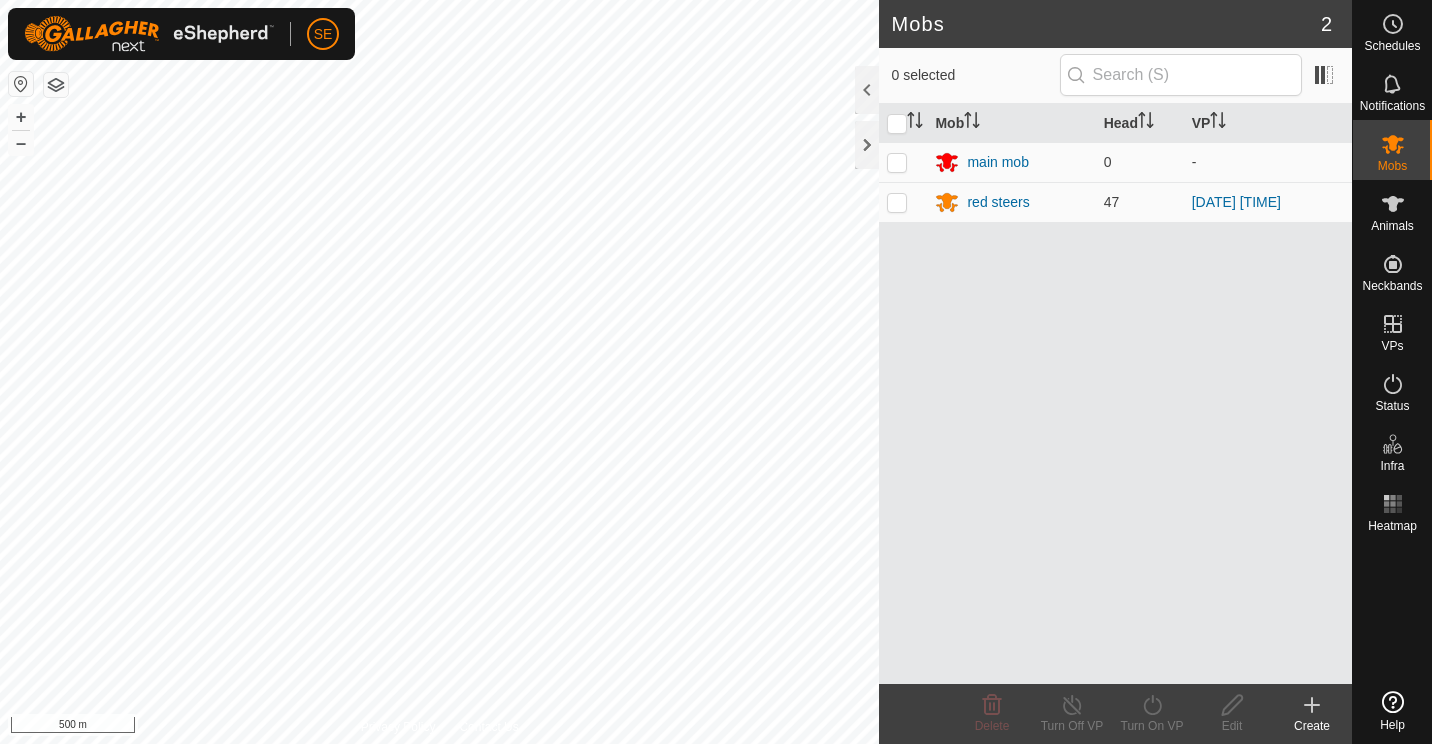 scroll, scrollTop: 0, scrollLeft: 0, axis: both 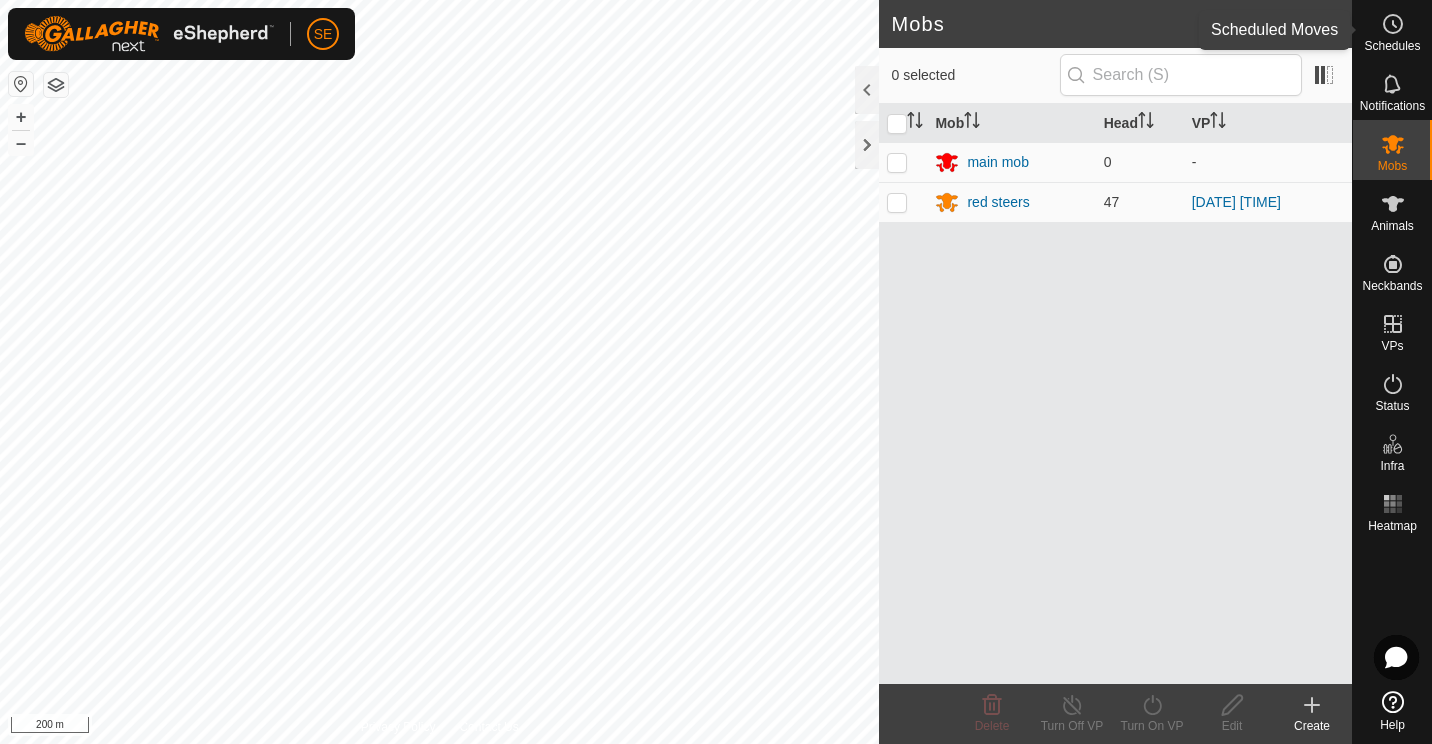 click 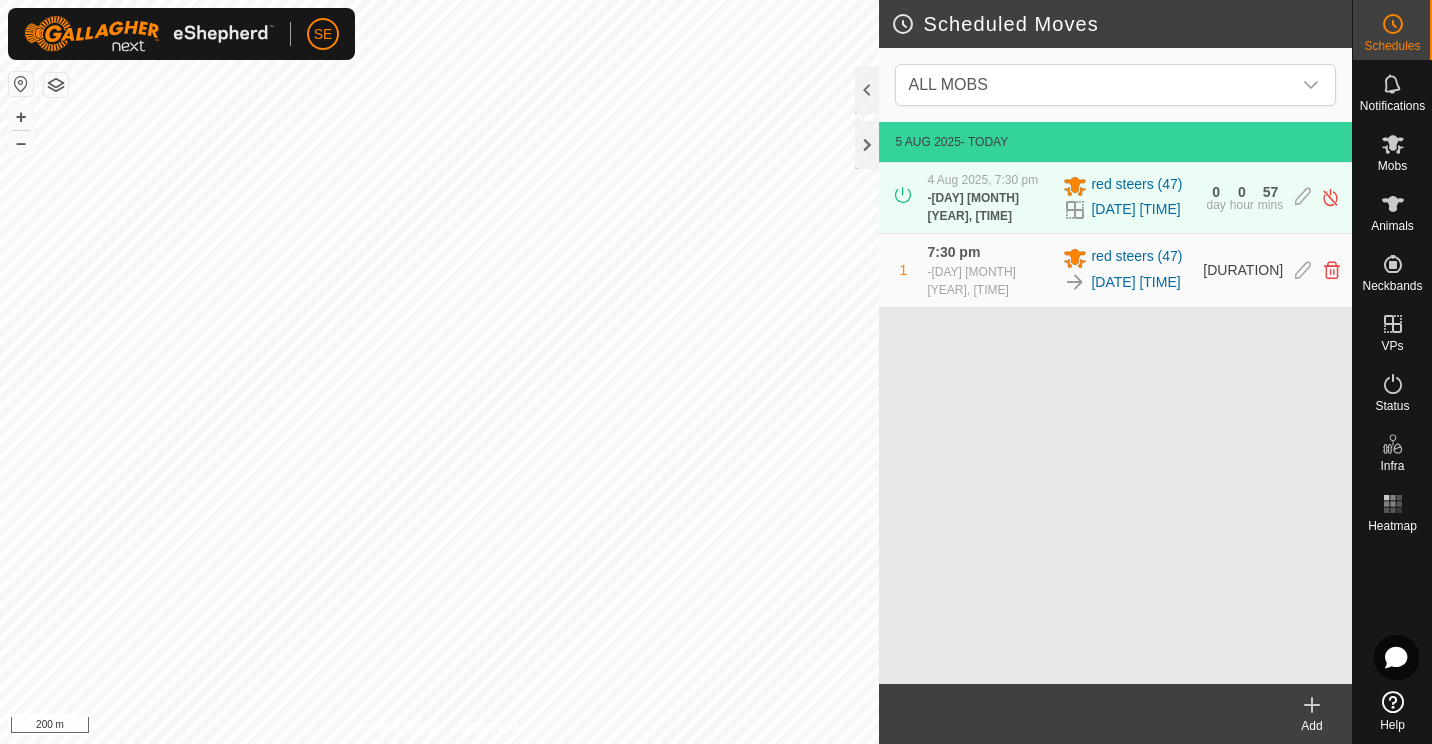 click on "[DAY] [MONTH] [YEAR], [TIME]" at bounding box center (973, 207) 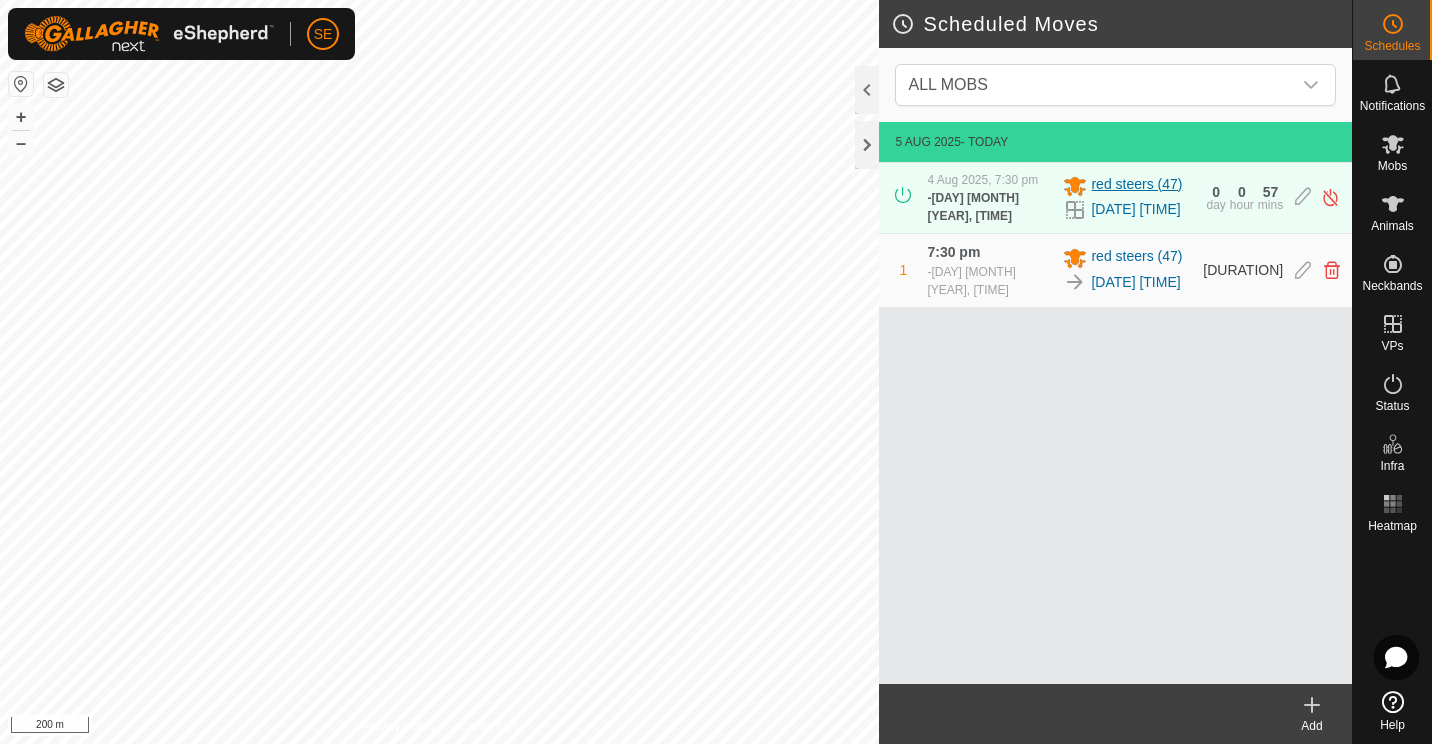 click 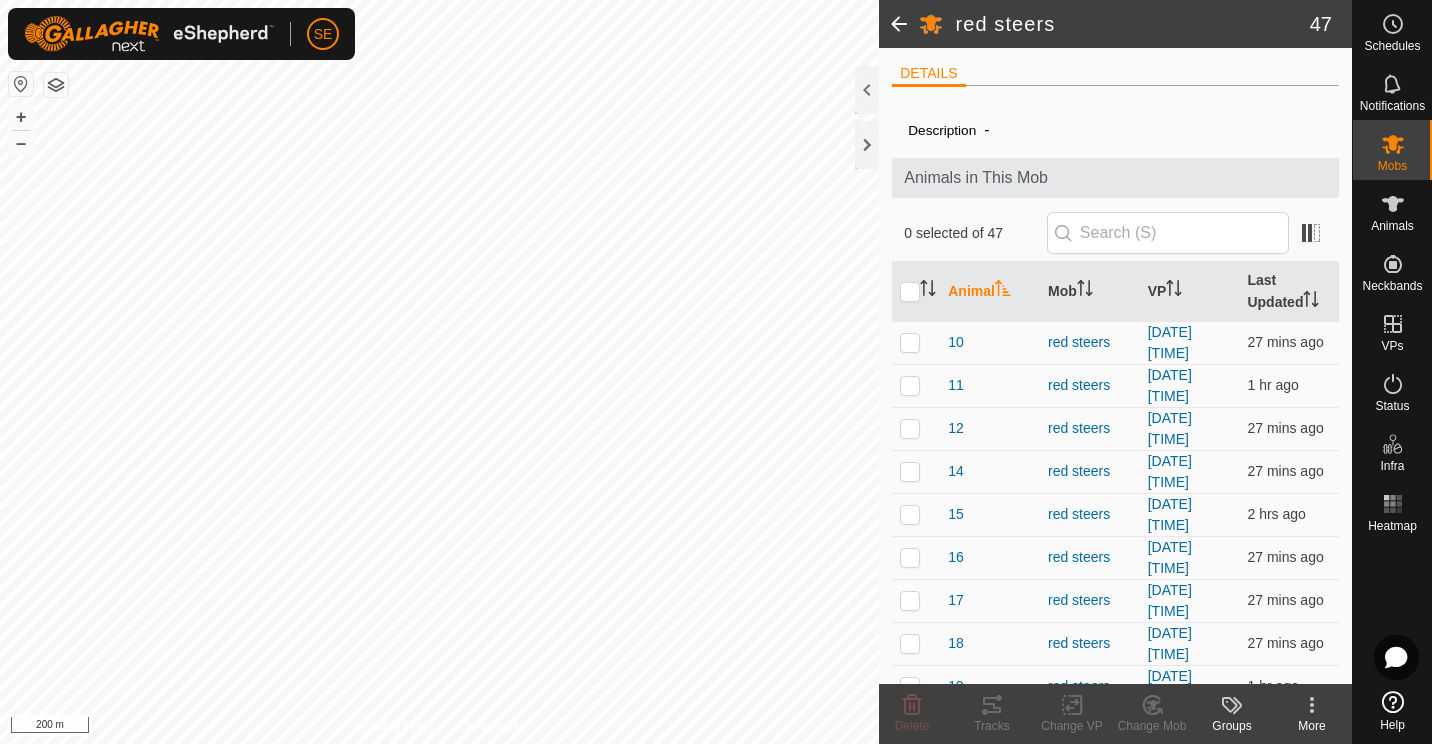 click 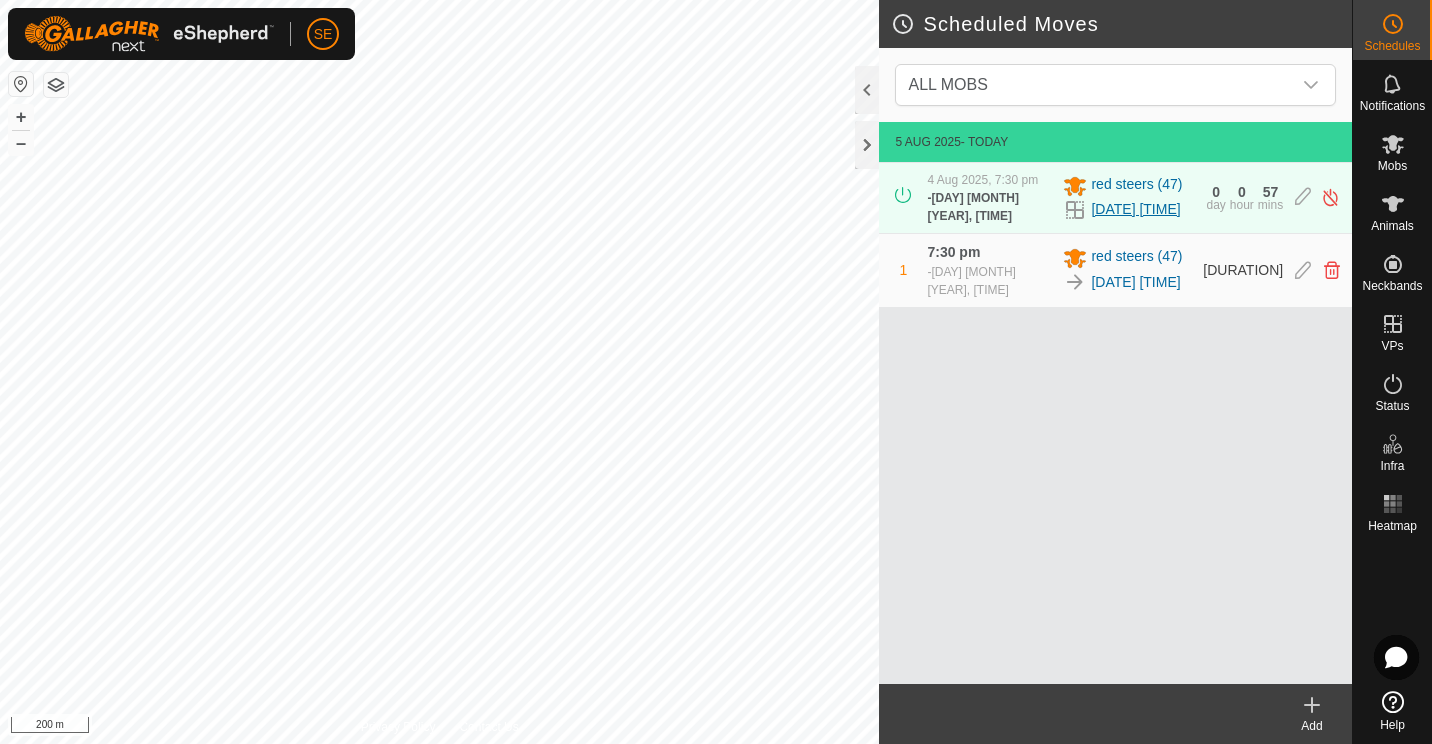 click on "[DATE] [TIME]" at bounding box center (1135, 209) 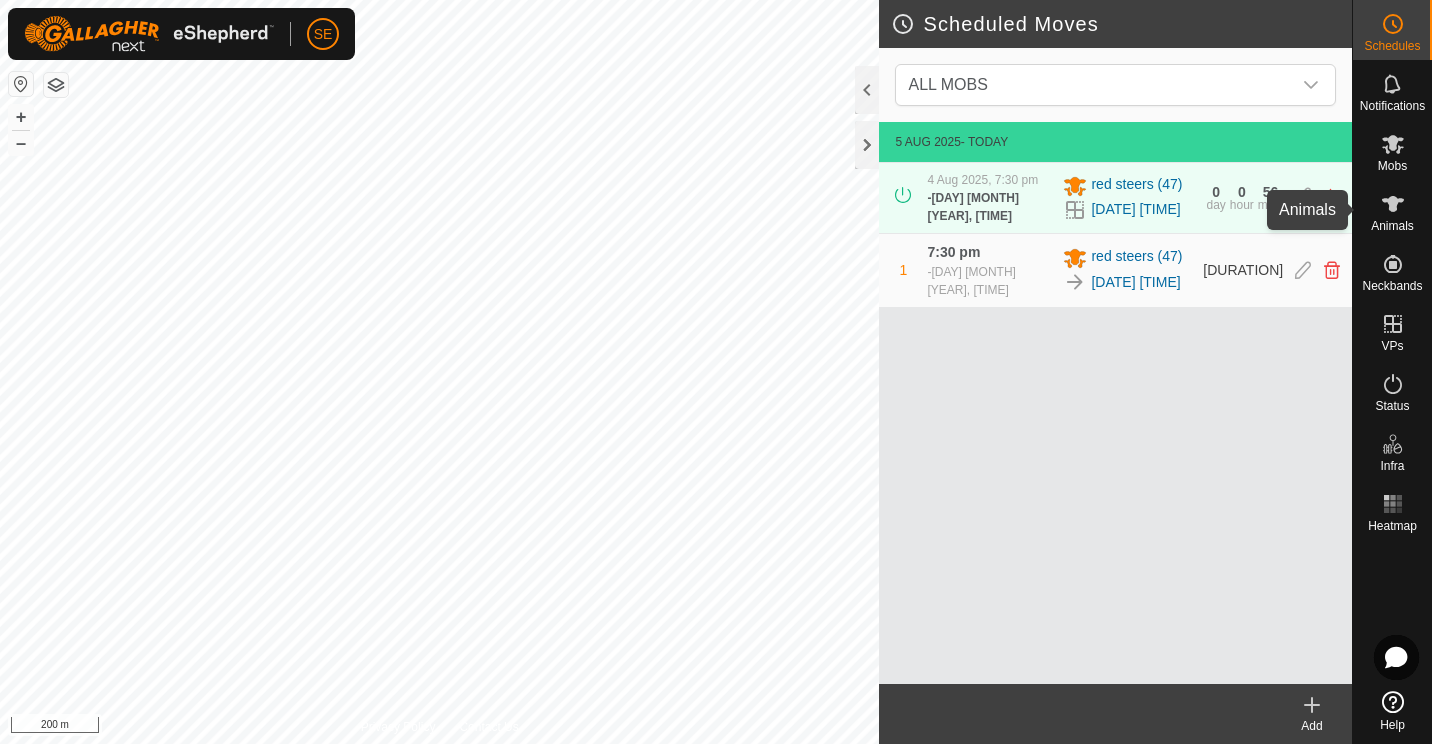 click 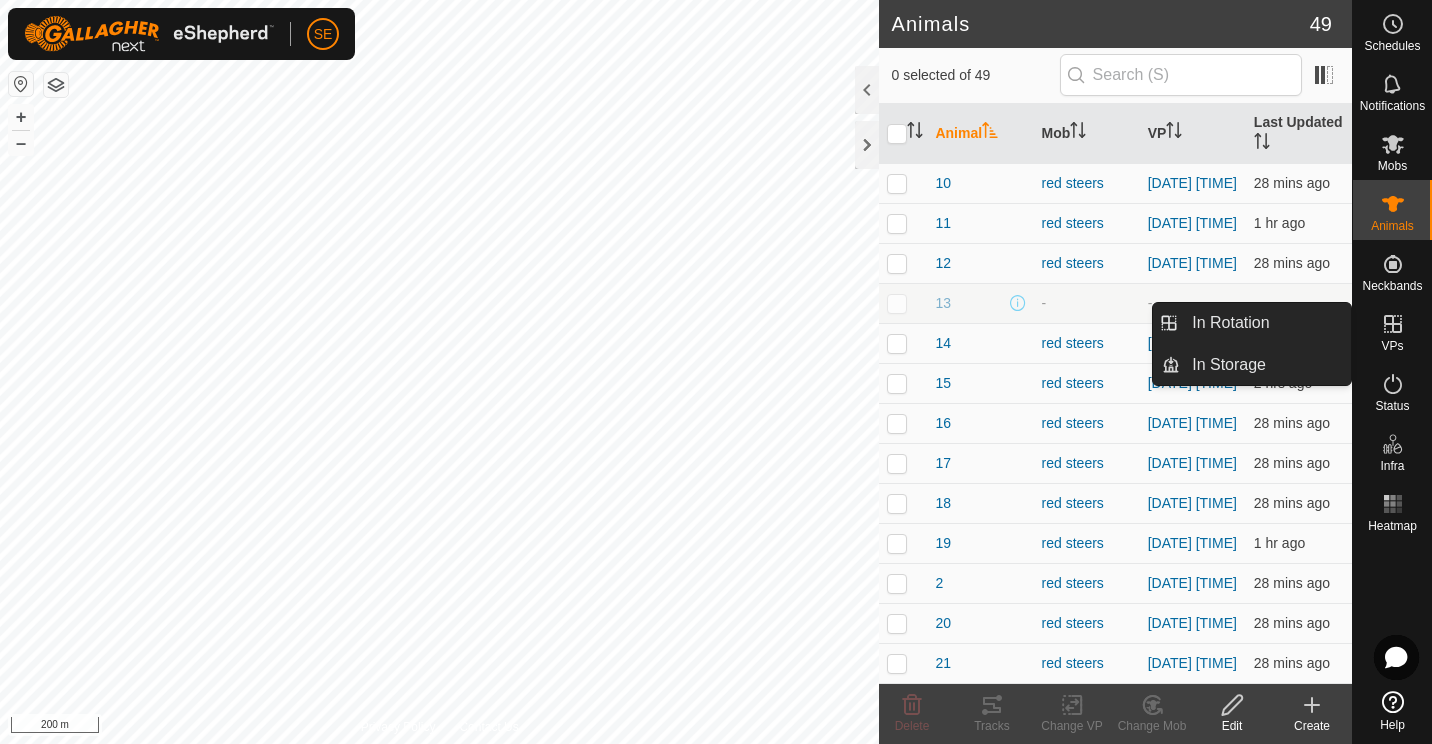 click 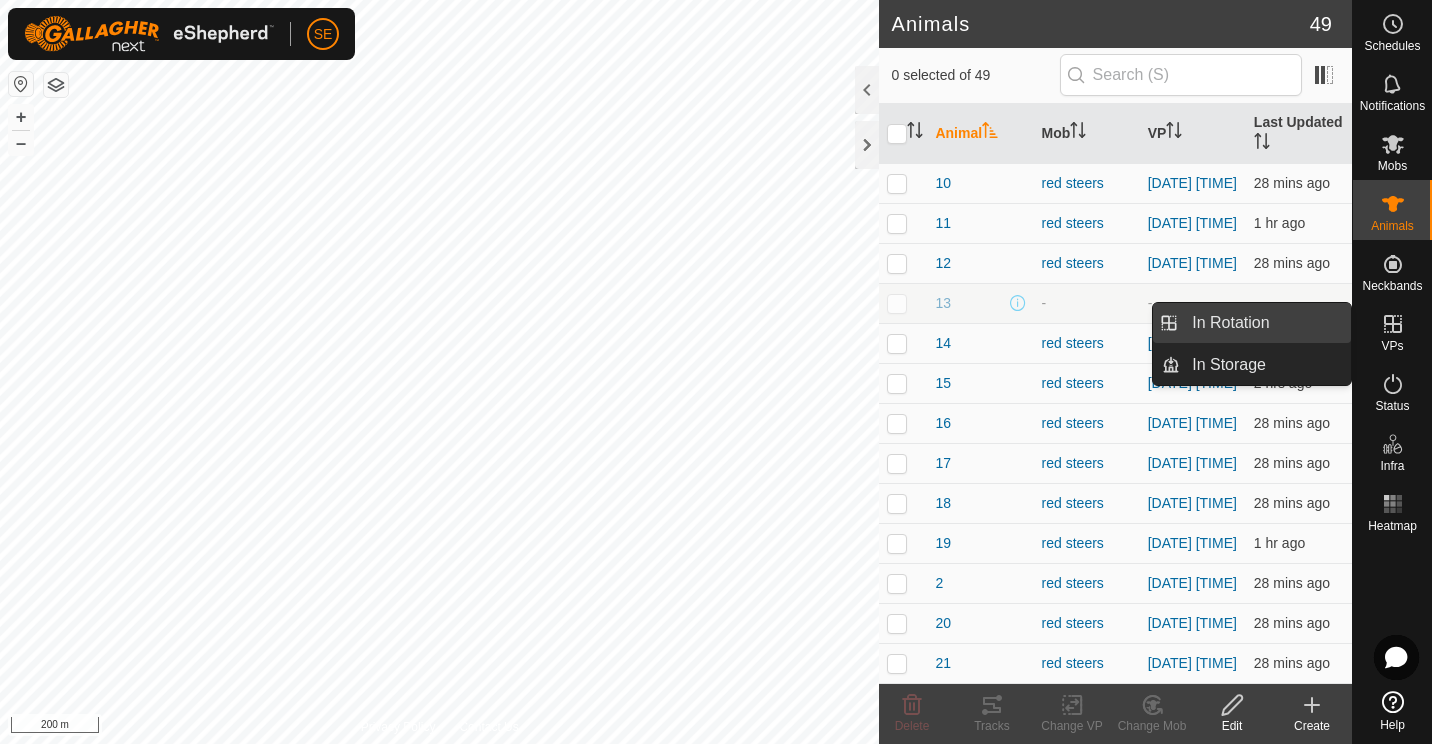 click on "In Rotation" at bounding box center [1265, 323] 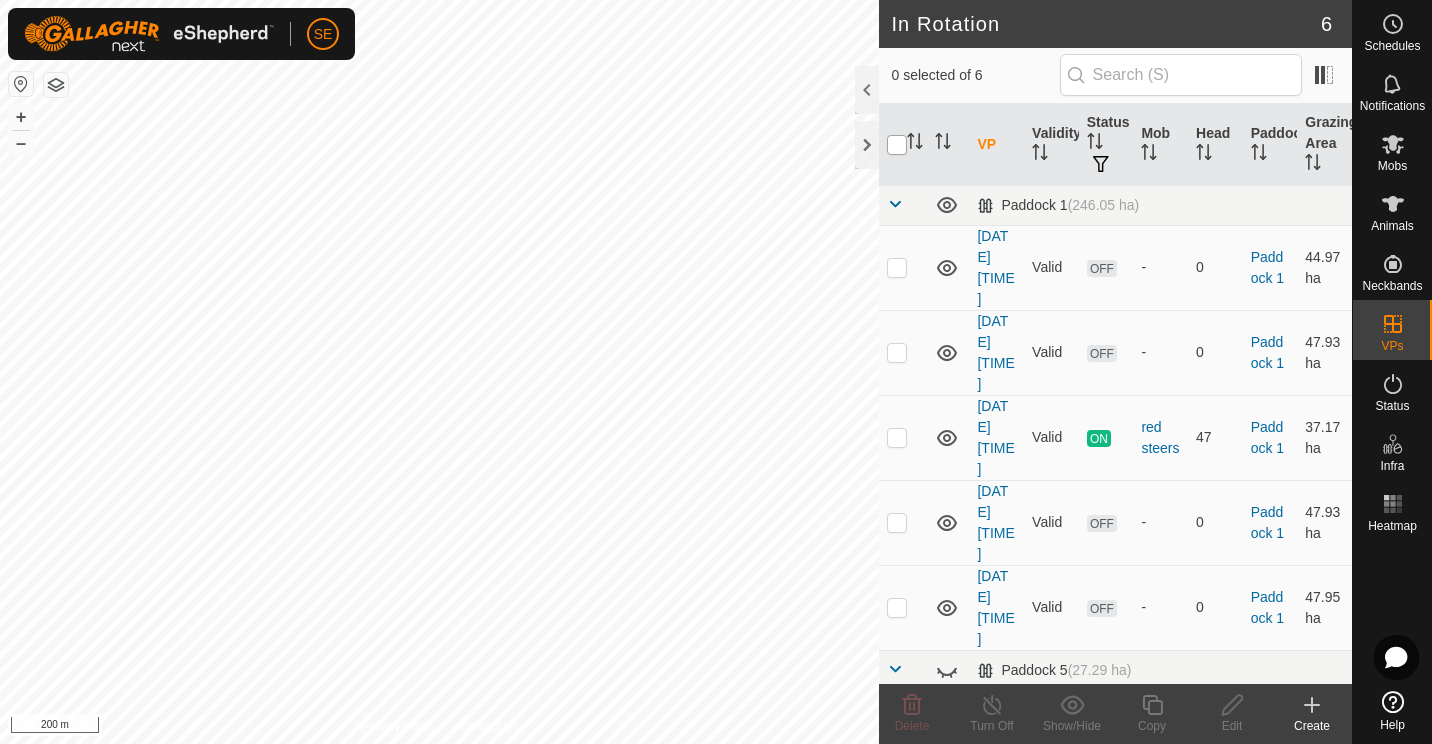 click at bounding box center (897, 145) 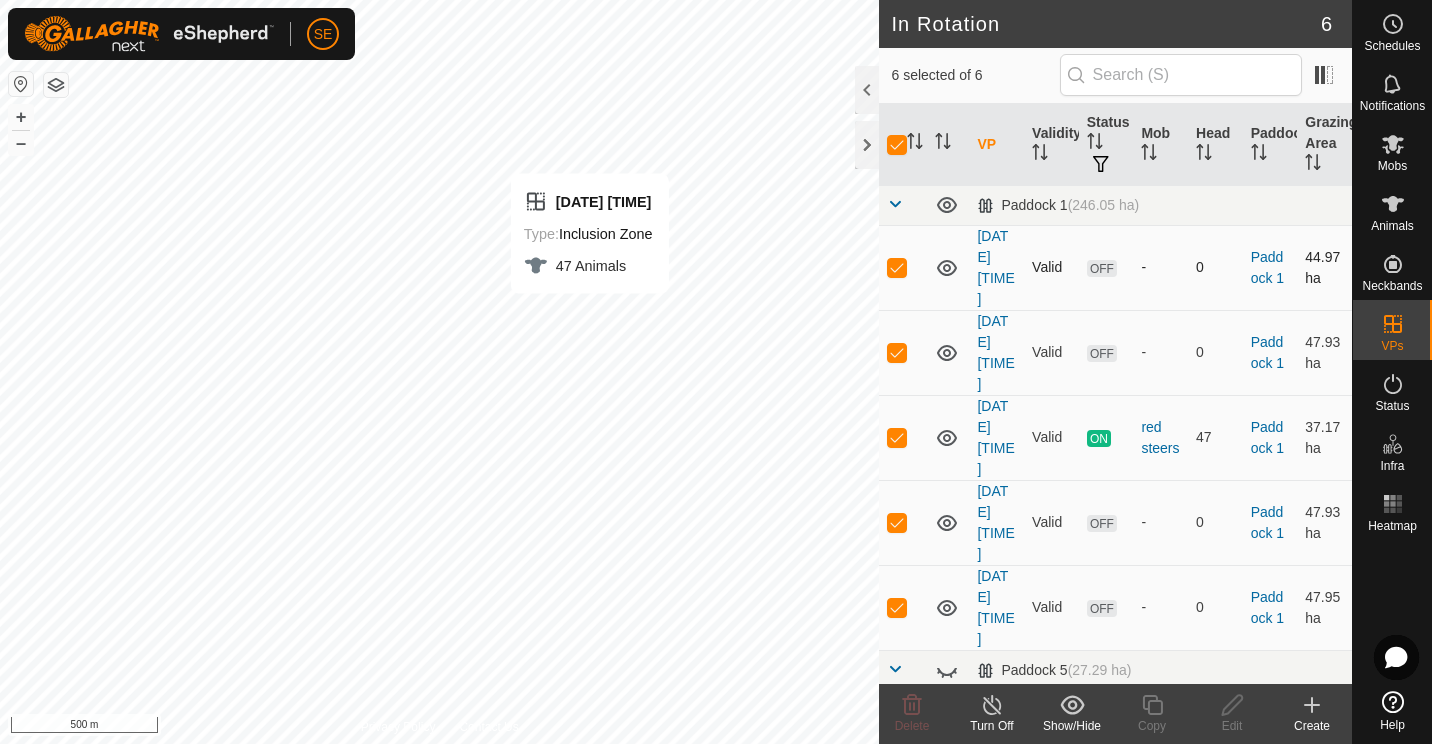 checkbox on "false" 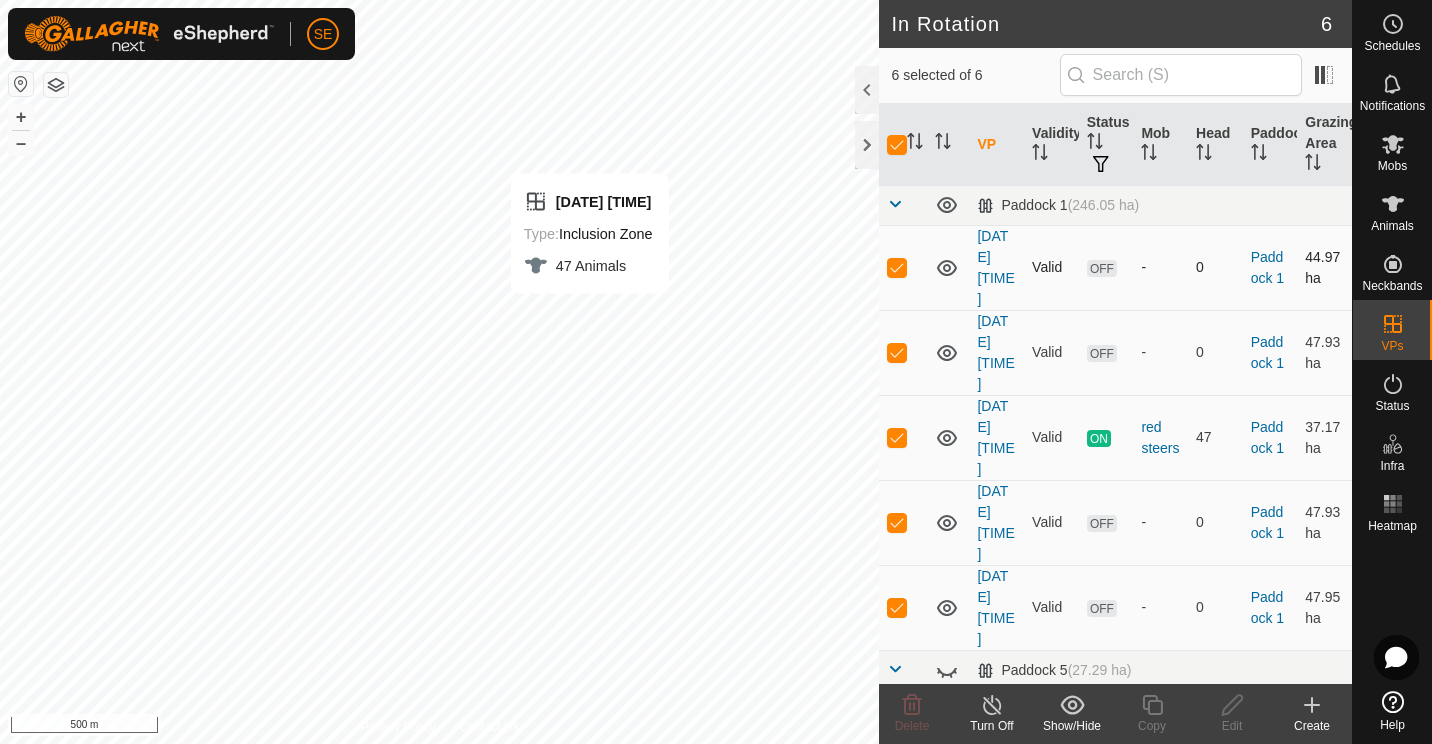 checkbox on "false" 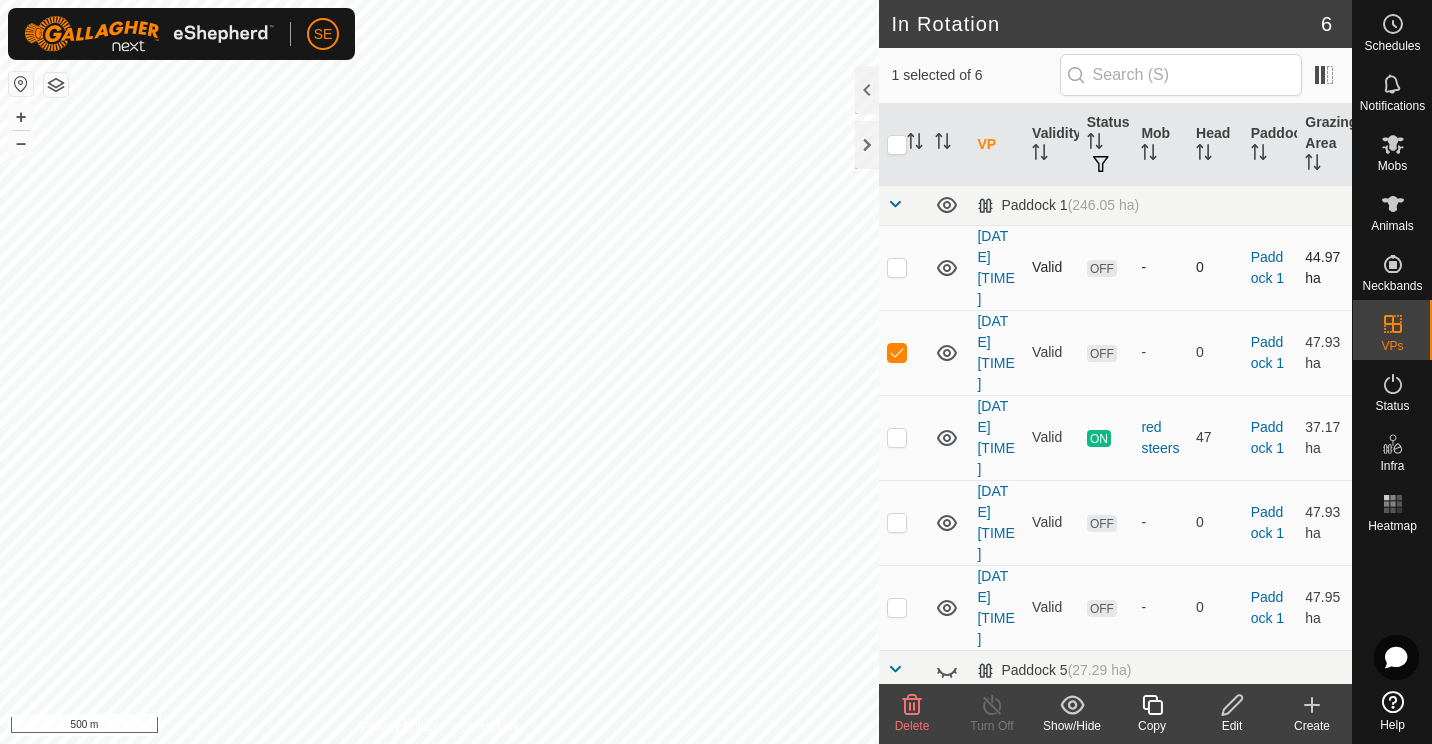 checkbox on "false" 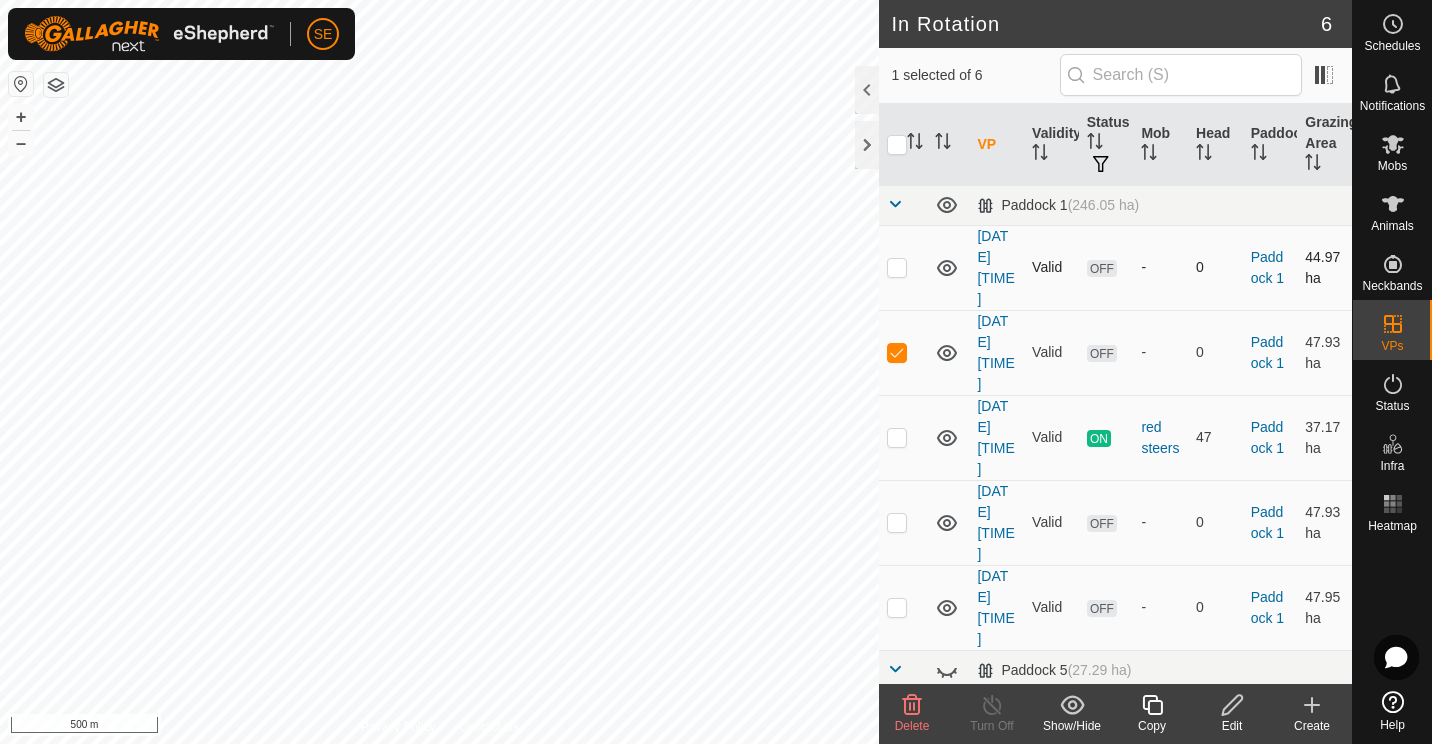 checkbox on "true" 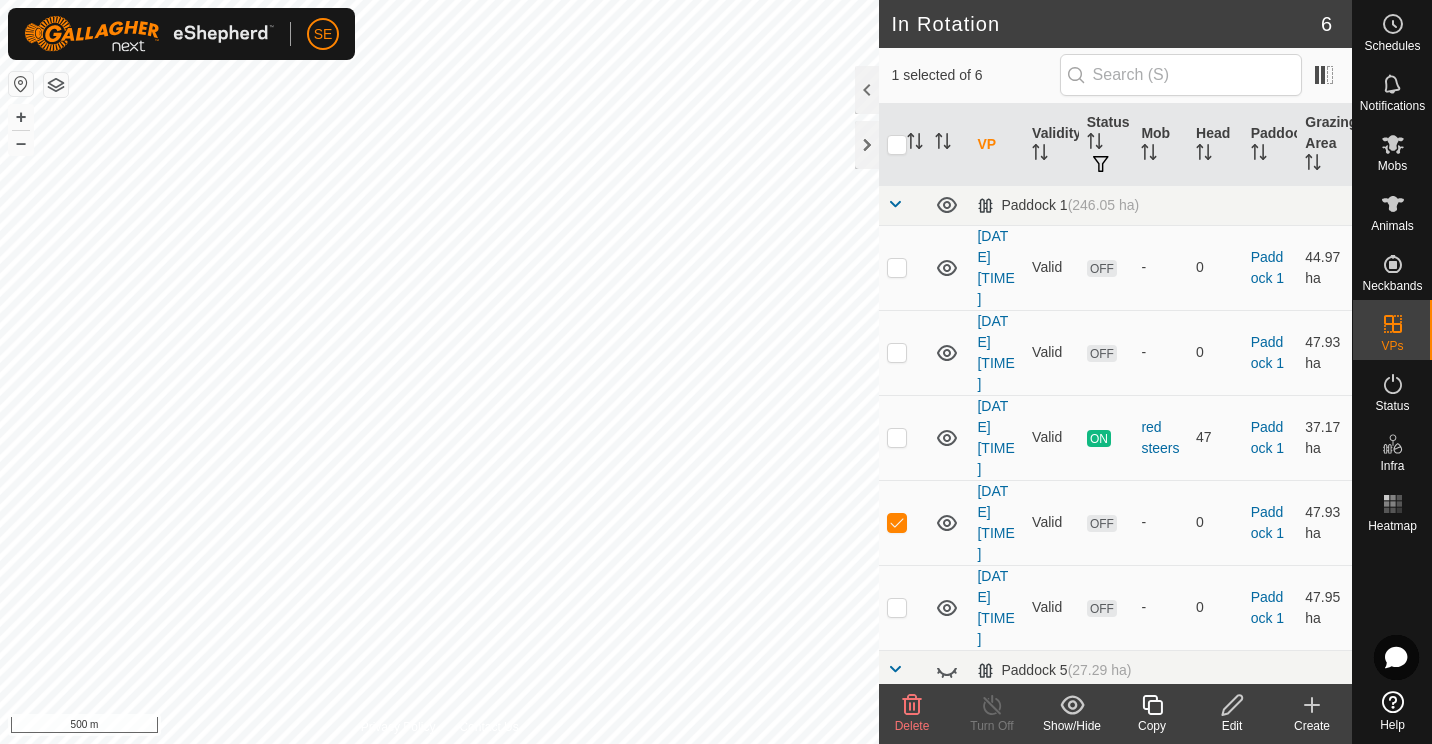 click 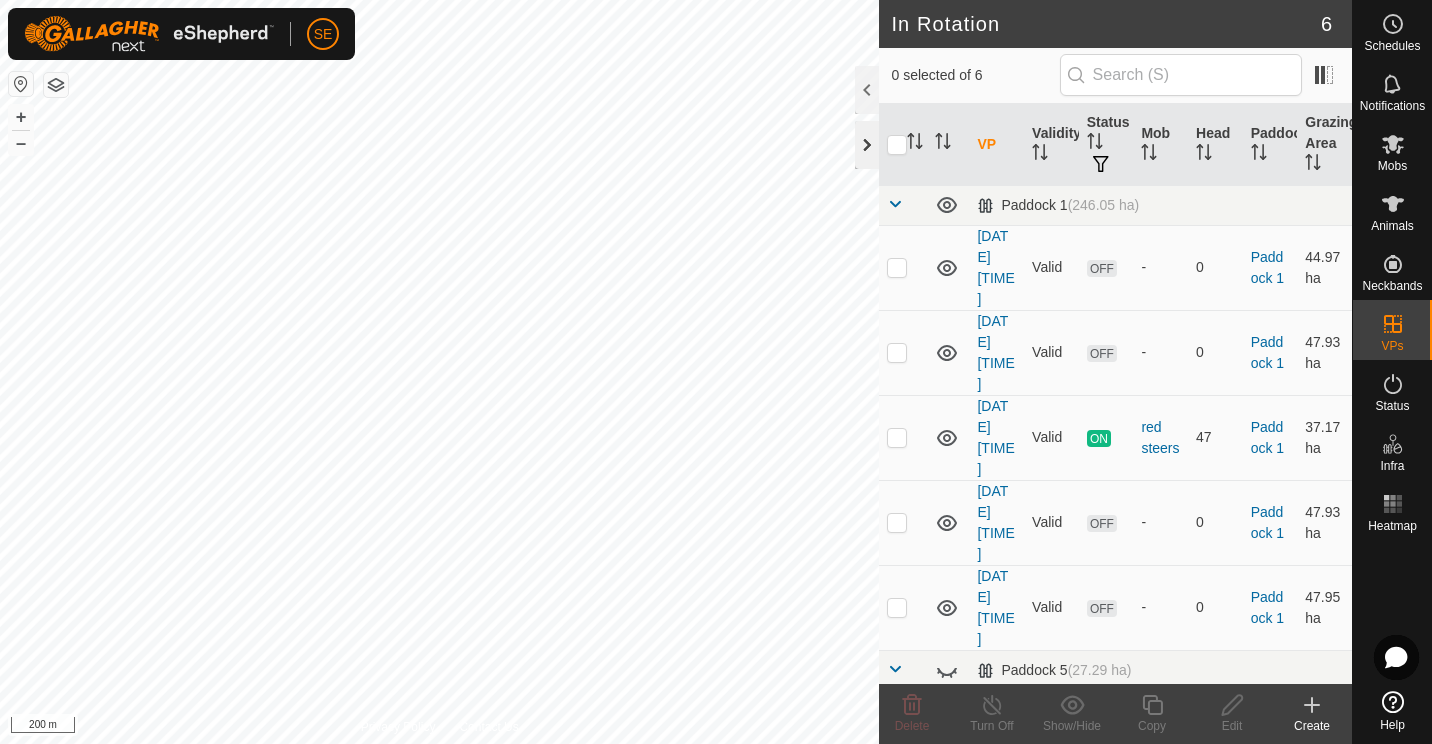 click 